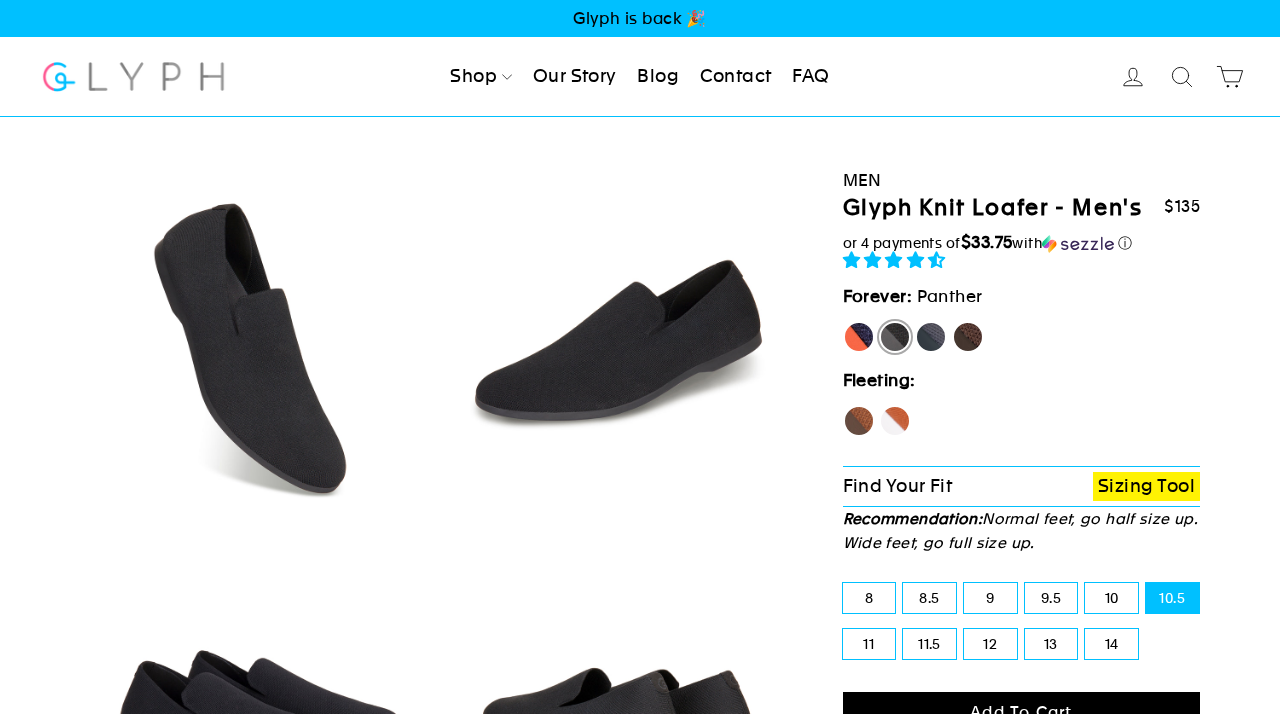scroll, scrollTop: 22, scrollLeft: 1, axis: both 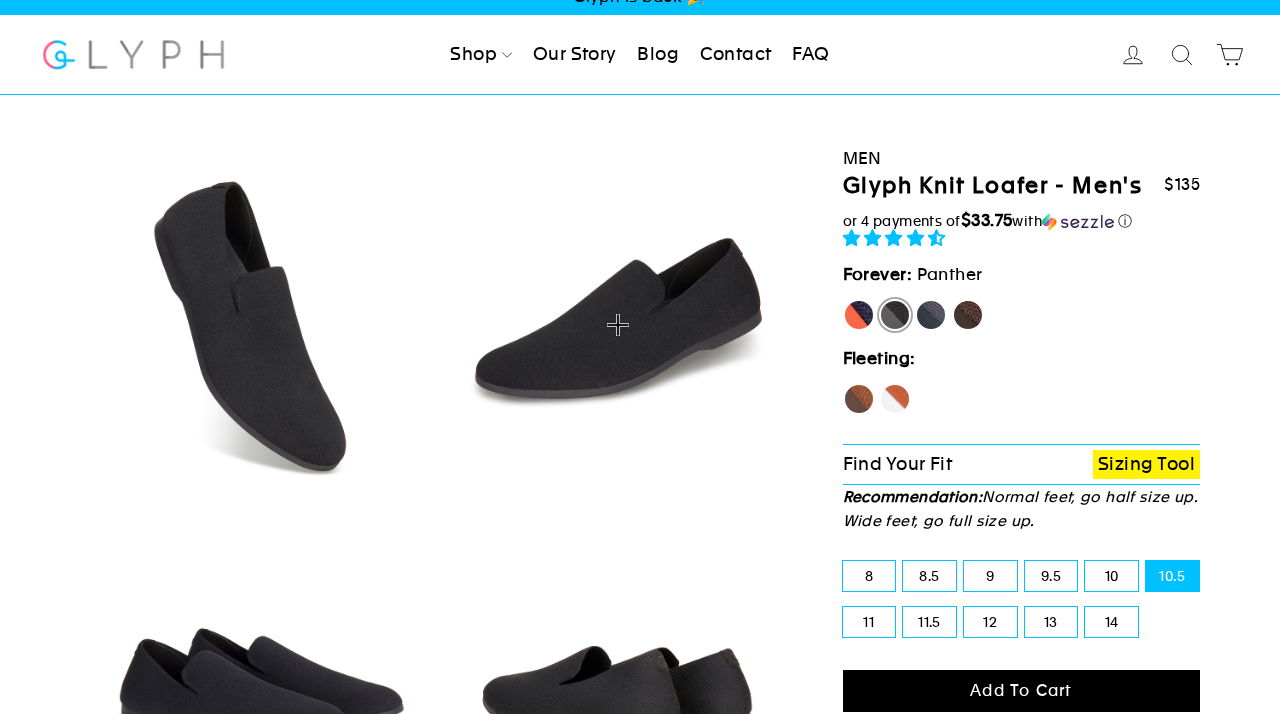 select on "highest-rating" 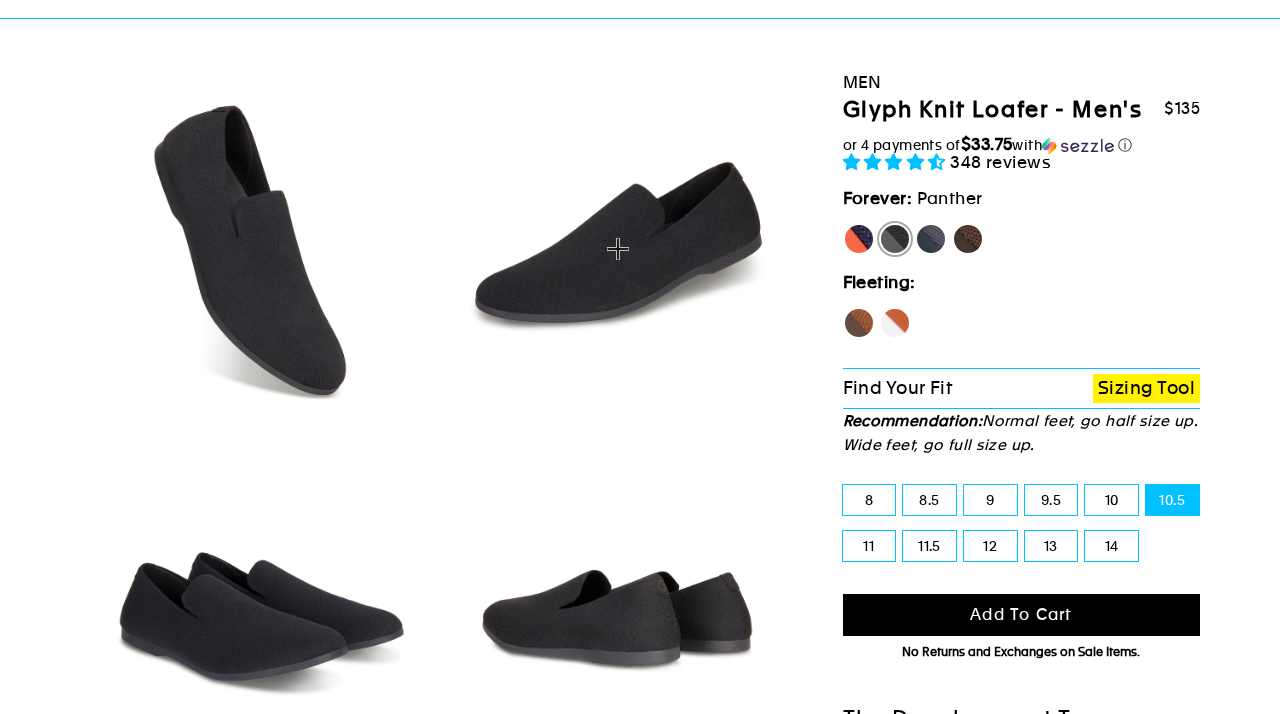 scroll, scrollTop: 103, scrollLeft: 0, axis: vertical 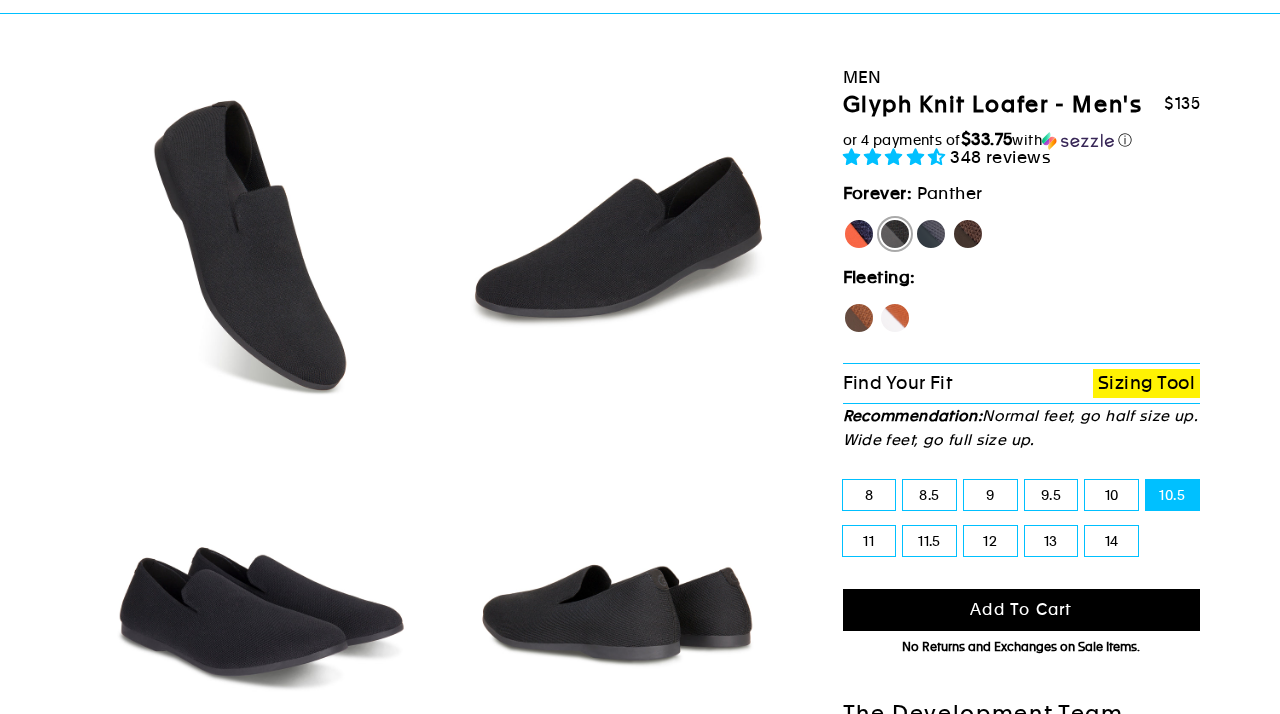 click on "10.5" at bounding box center (1172, 495) 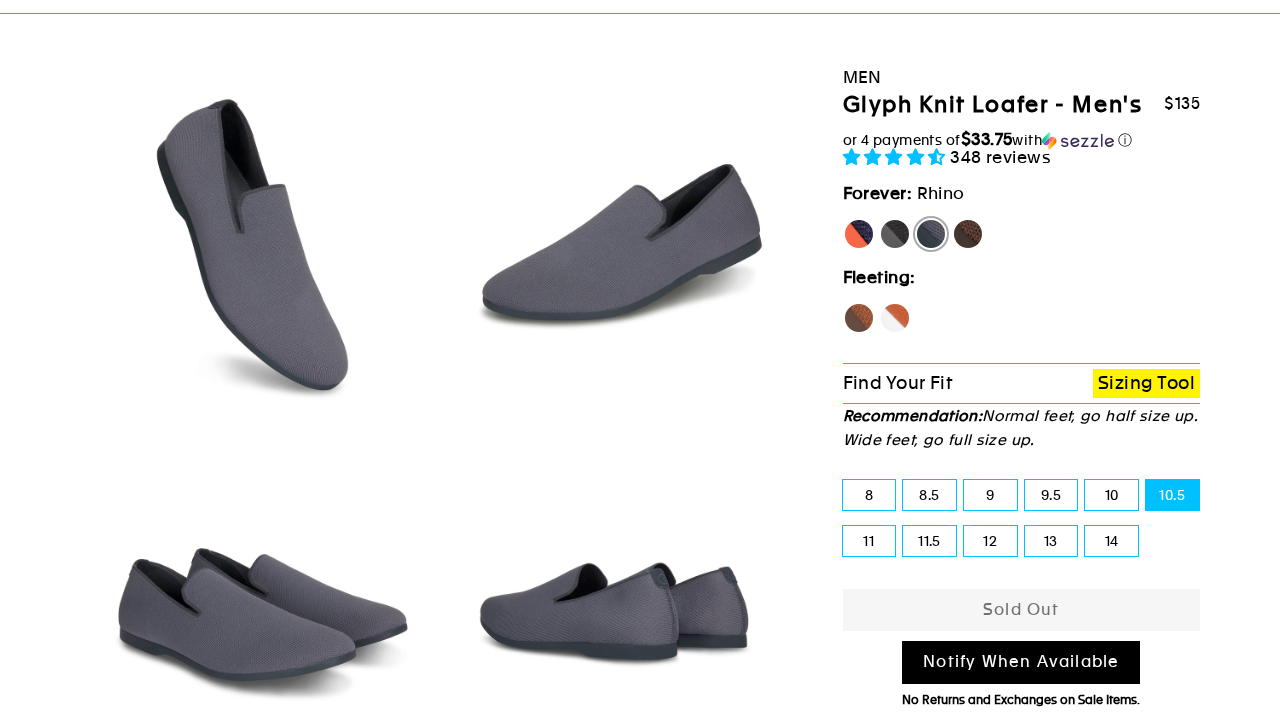 click on "Notify When Available" at bounding box center (1021, 662) 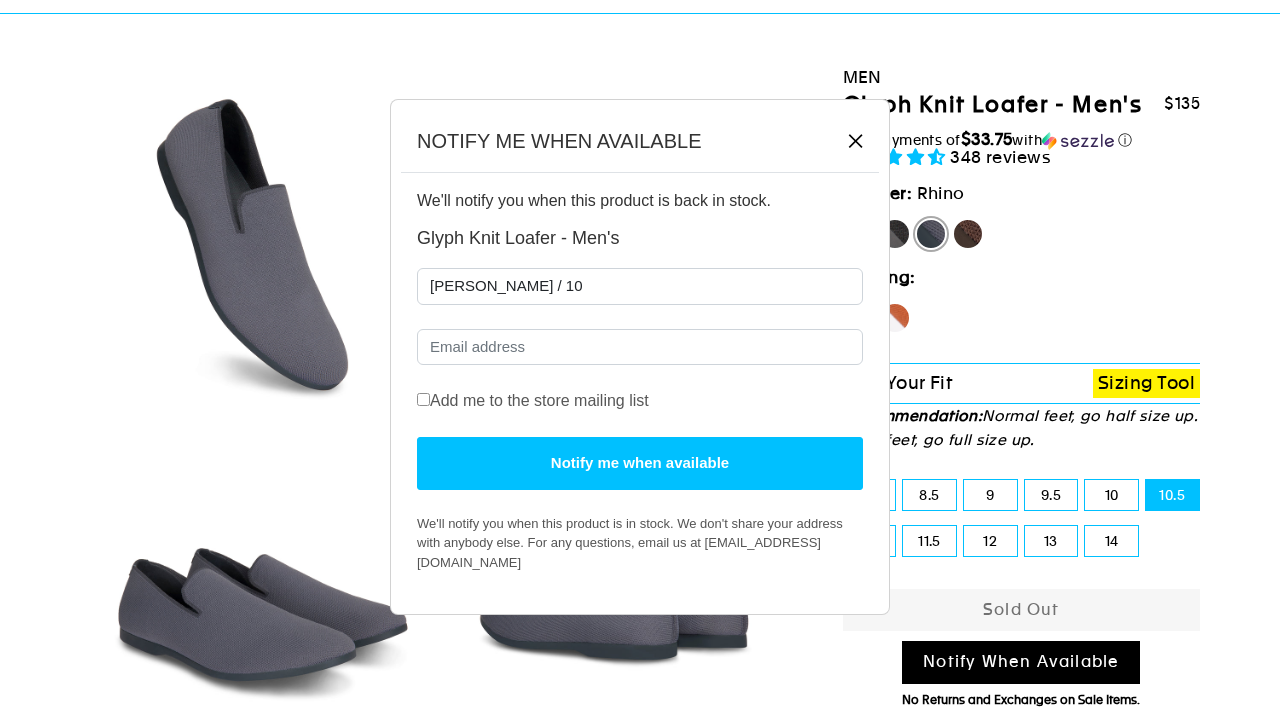 select on "19808461291577" 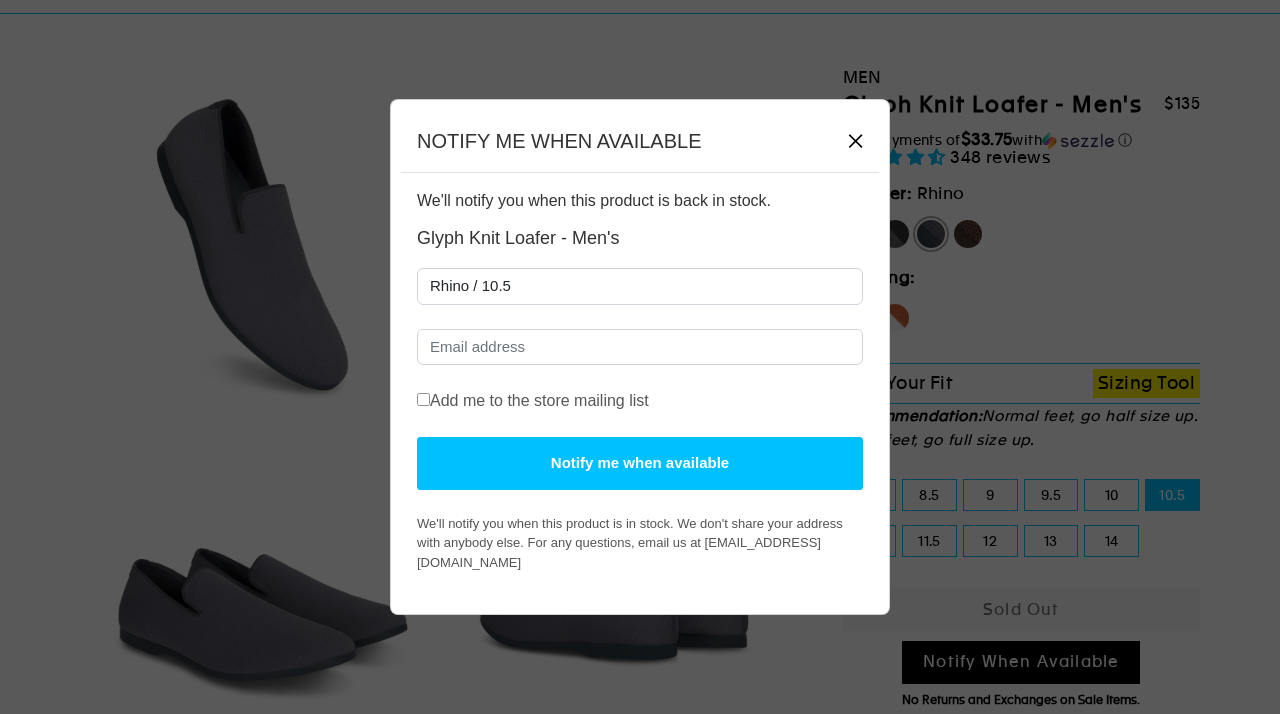 click on "NOTIFY ME WHEN AVAILABLE   ✕       We'll notify you when this product is back in stock.   Glyph Knit Loafer - Men's                Marlin / 10    Marlin / 11    Marlin / 14    Panther / 11    Panther / 11.5    Panther / 12    Panther / 13    Panther / 14    Rhino / 8.5    Rhino / 9    Rhino / 9.5    Rhino / 10    Rhino / 10.5    Rhino / 11    Rhino / 11.5    Rhino / 12    Rhino / 14    Mustang / 8    Mustang / 8.5    Mustang / 9    Mustang / 9.5    Mustang / 10    Mustang / 10.5    Mustang / 11    Mustang / 11.5    Mustang / 12    Mustang / 13    Mustang / 14    Beluga / 10    Beluga / 13    Beluga / 14    Hawk / 8    Hawk / 8.5    Hawk / 9    Hawk / 9.5    Hawk / 10    Hawk / 10.5    Hawk / 11    Hawk / 11.5    Hawk / 12    Hawk / 13    Hawk / 14    Fox / 9    Fox / 9.5    Fox / 10    Fox / 10.5    Fox / 11    Fox / 11.5    Fox / 12    Fox / 13    Fox / 14    Blue Jay / 10    Blue Jay / 11.5    Blue Jay / 13    Blue Jay / 14" at bounding box center [640, 357] 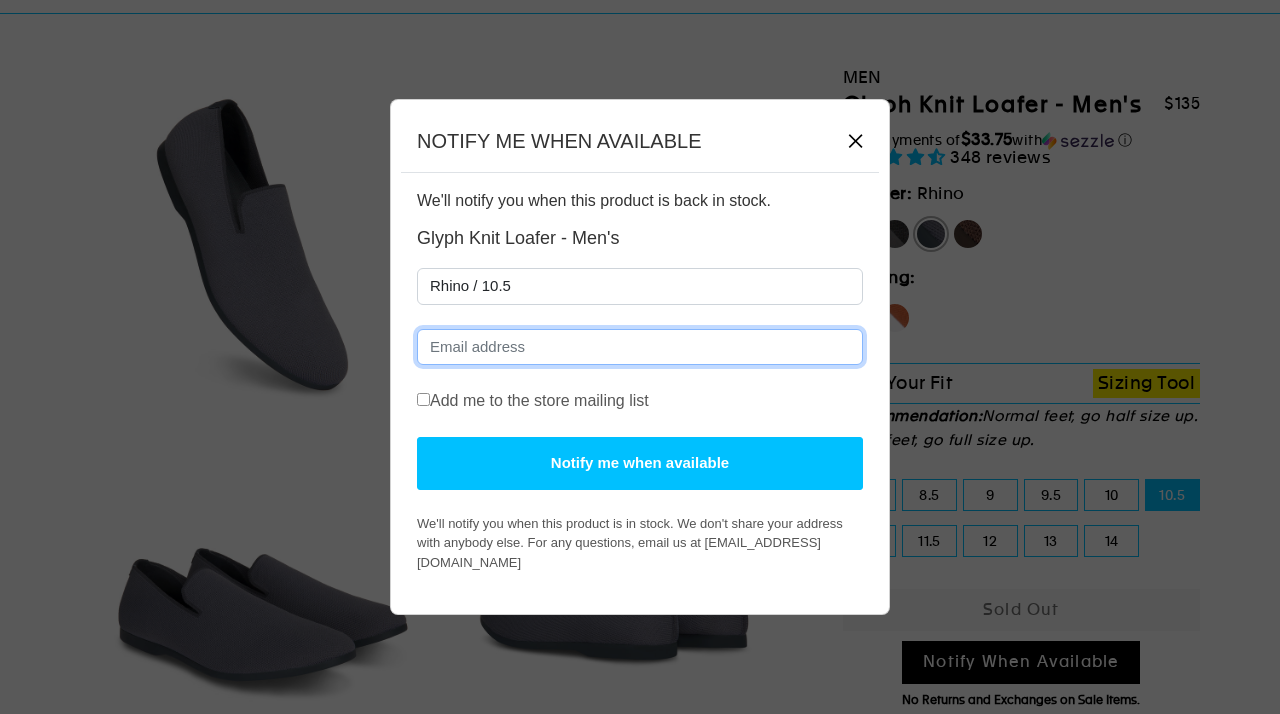 click at bounding box center (640, 347) 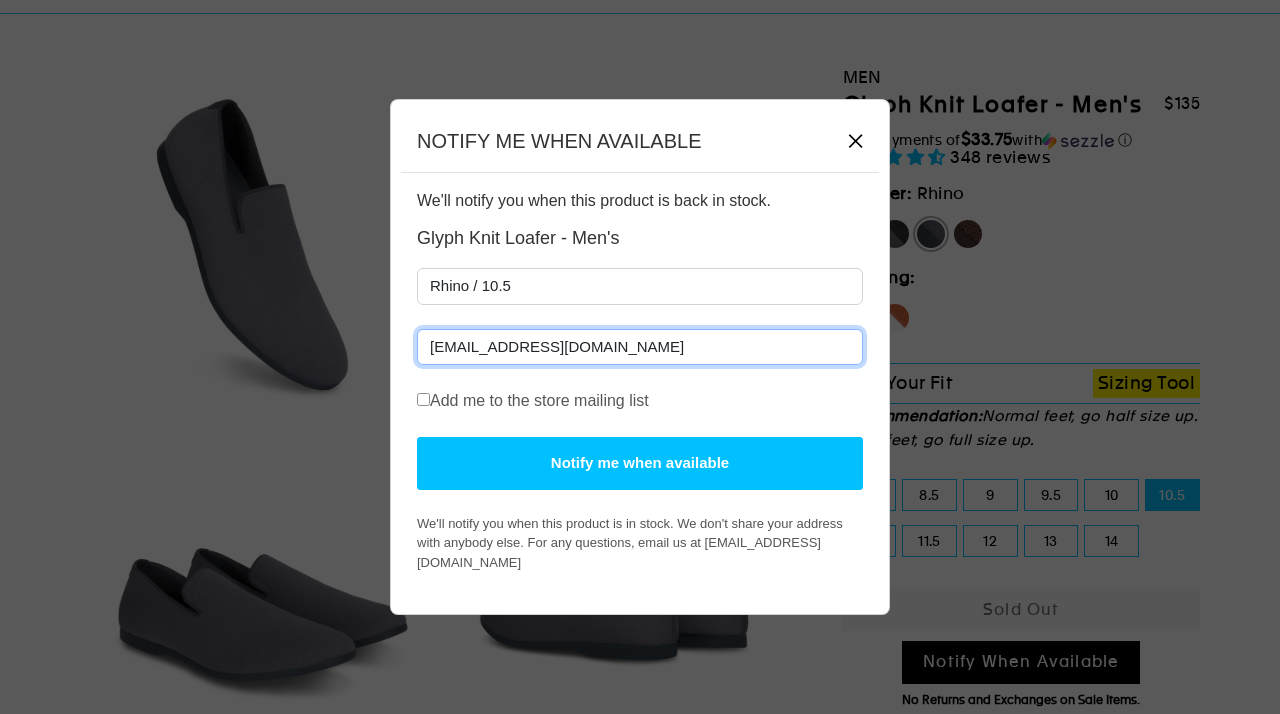 click on "clintvocal@gmail.com" at bounding box center (640, 347) 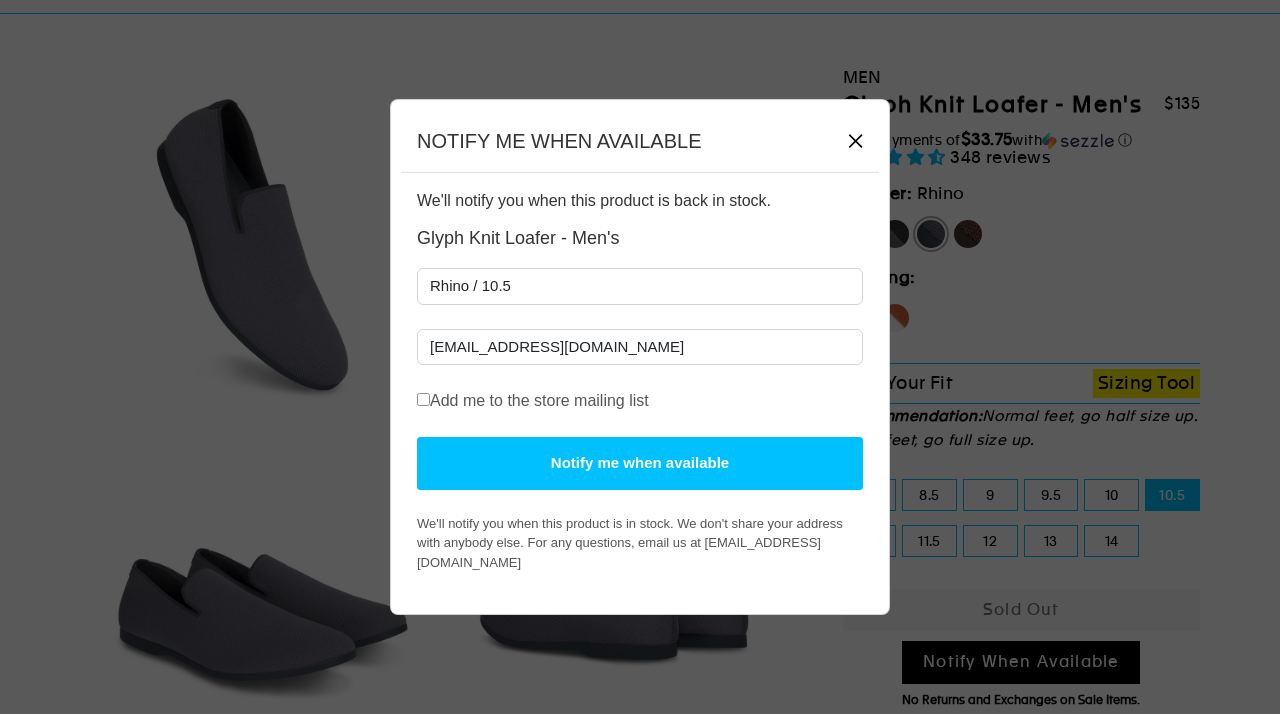 click on "Add me to the store mailing list" at bounding box center [423, 399] 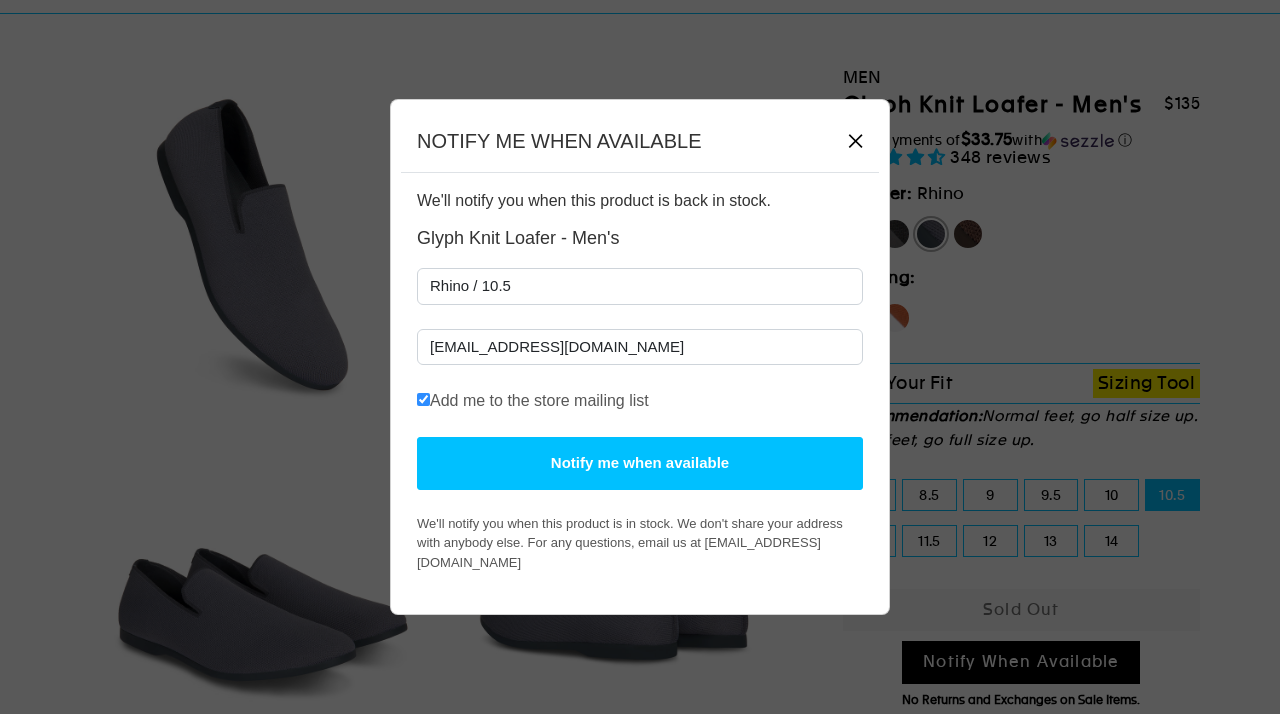 click on "Notify me when available" at bounding box center [640, 463] 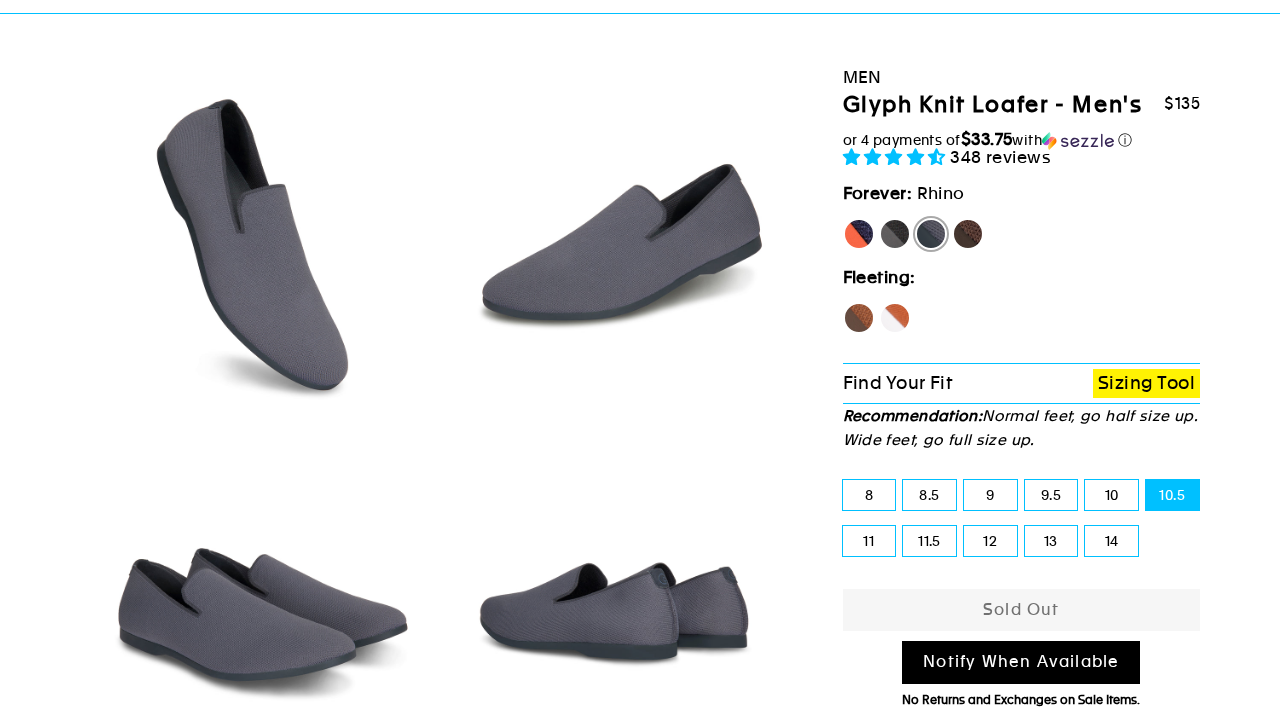click on "Rhino" at bounding box center [931, 234] 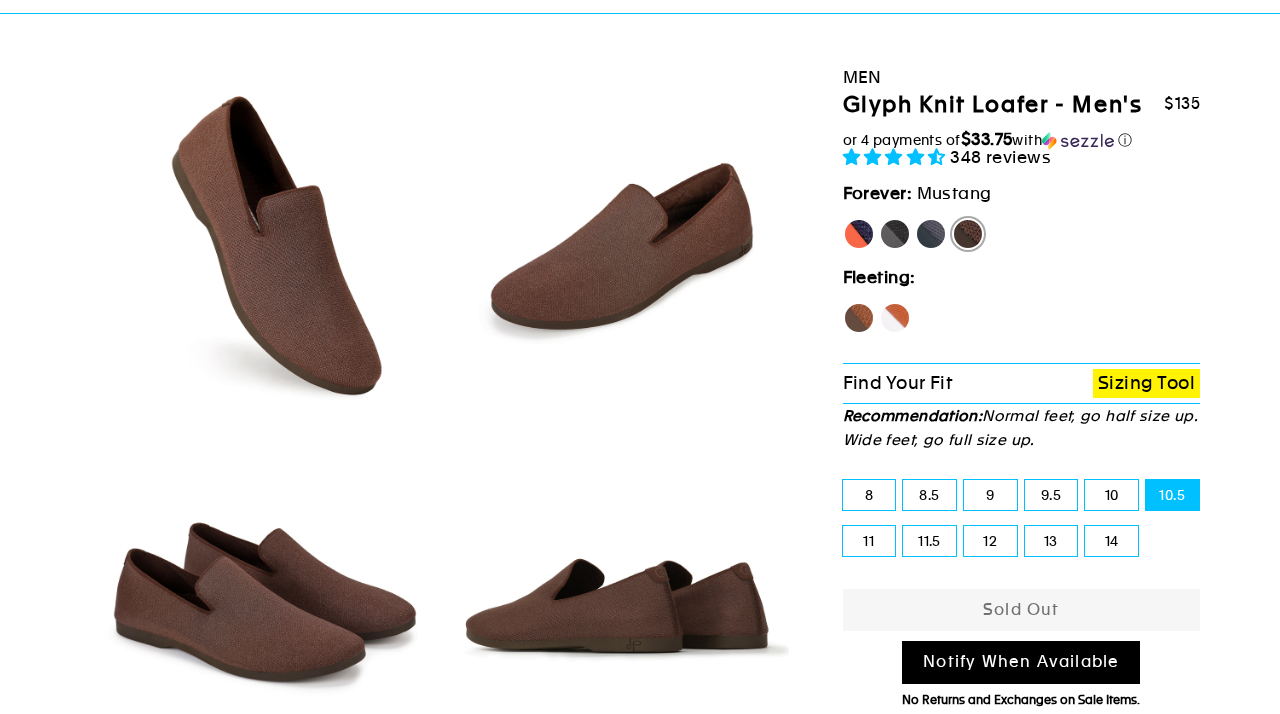 click on "Mustang" at bounding box center (968, 234) 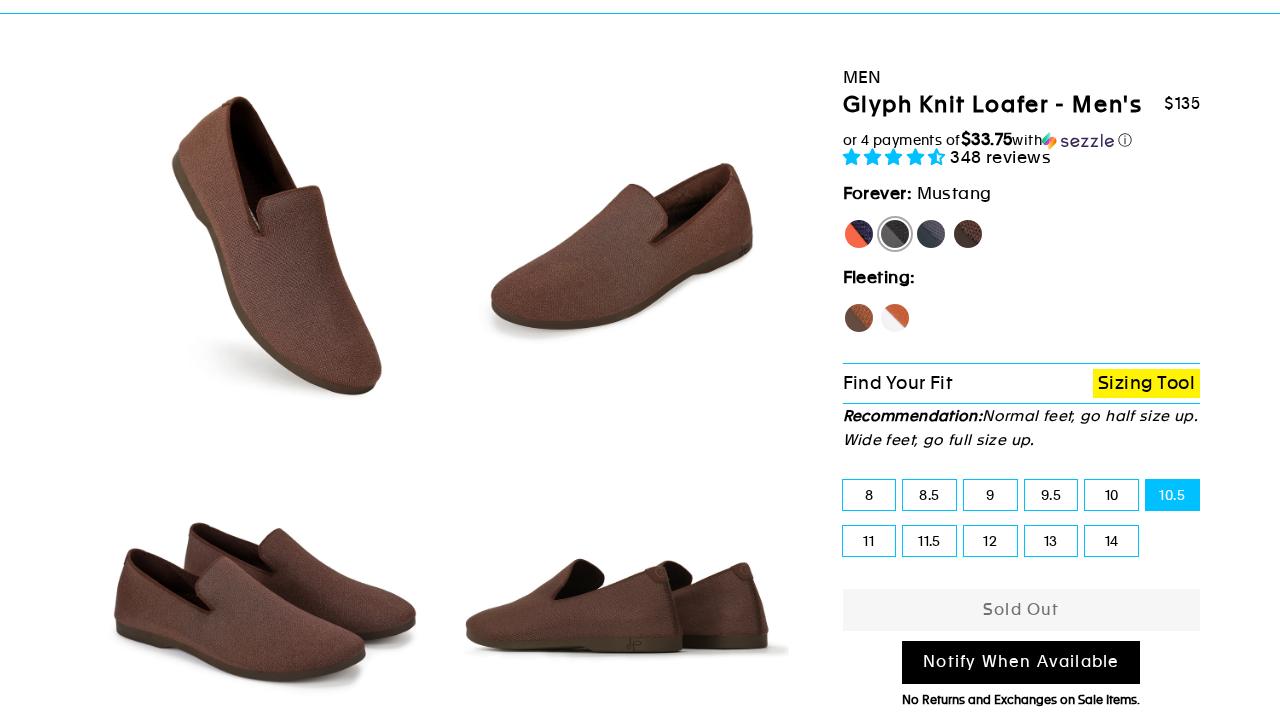 click on "Panther" at bounding box center [895, 234] 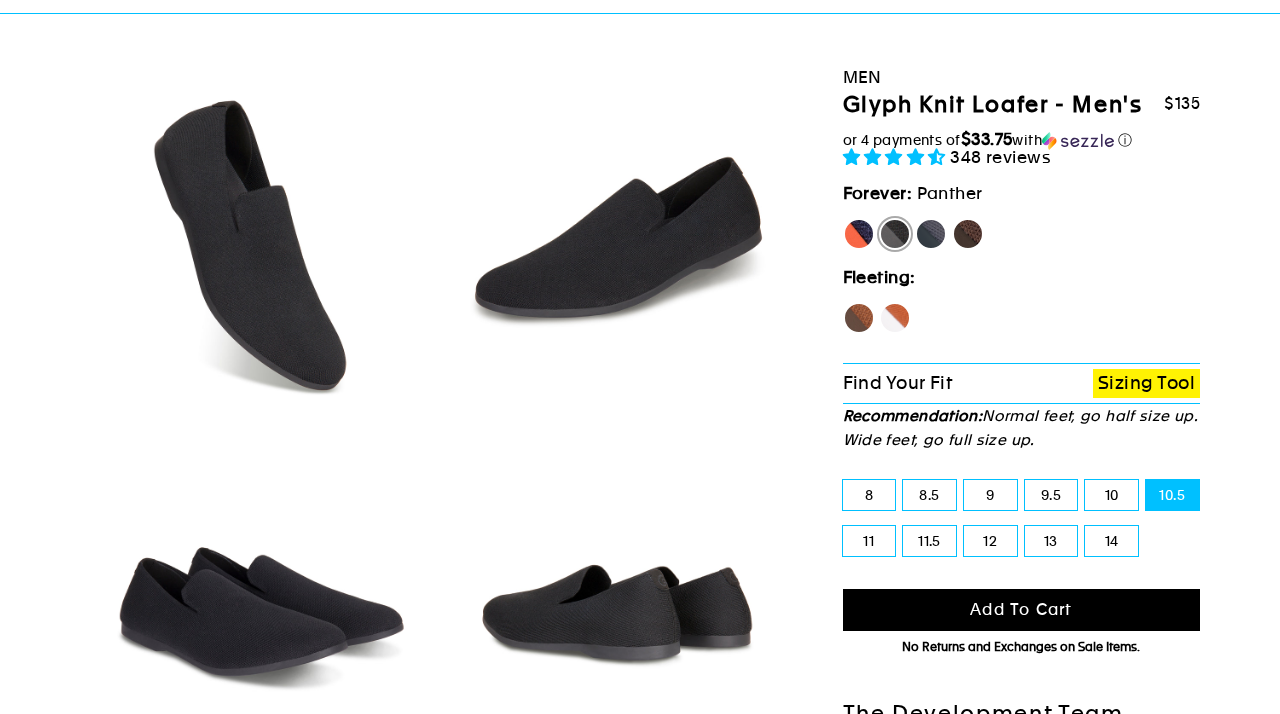 click on "[PERSON_NAME]" at bounding box center [859, 234] 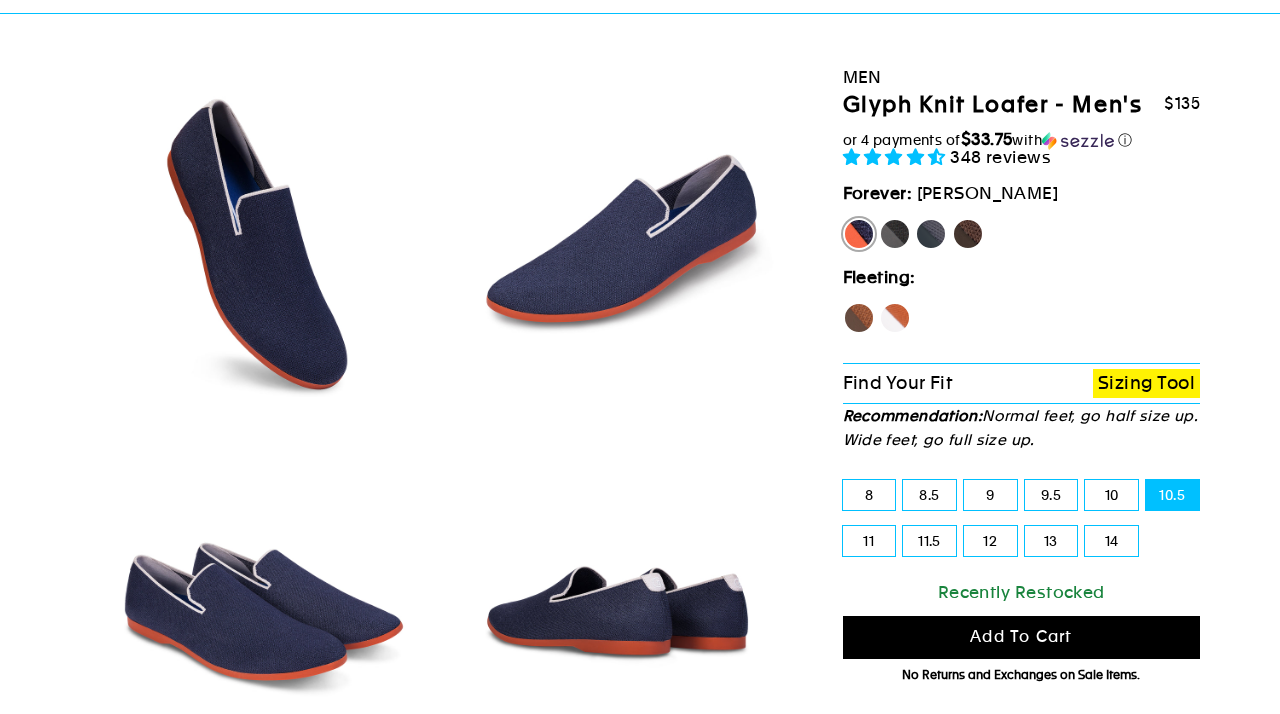 click on "[PERSON_NAME]" at bounding box center (859, 234) 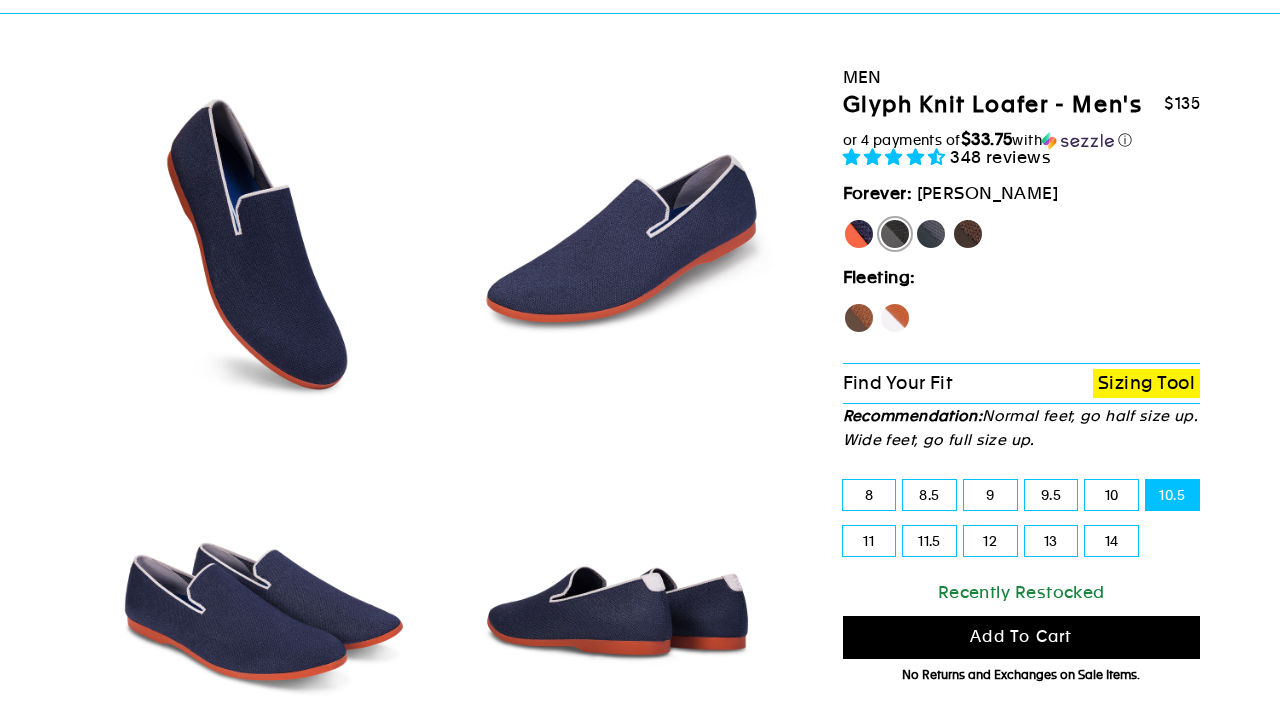 click on "Panther" at bounding box center (895, 234) 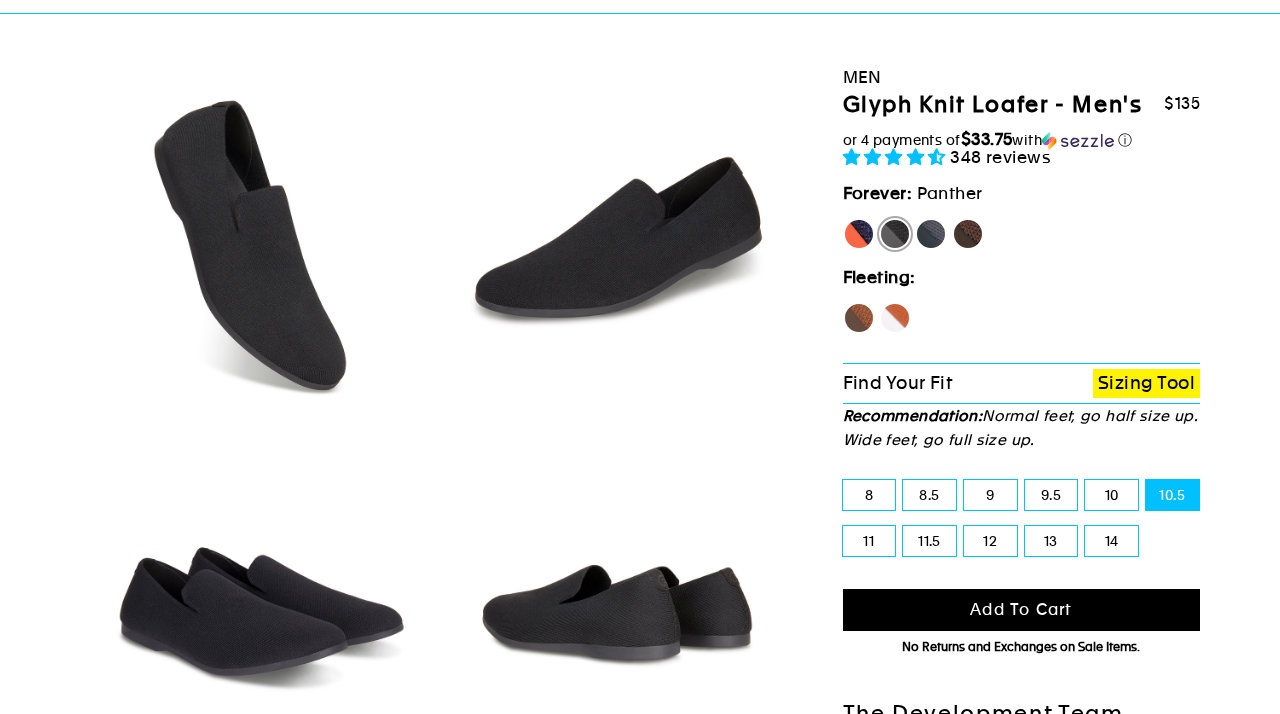 click on "Add to cart" at bounding box center (1021, 609) 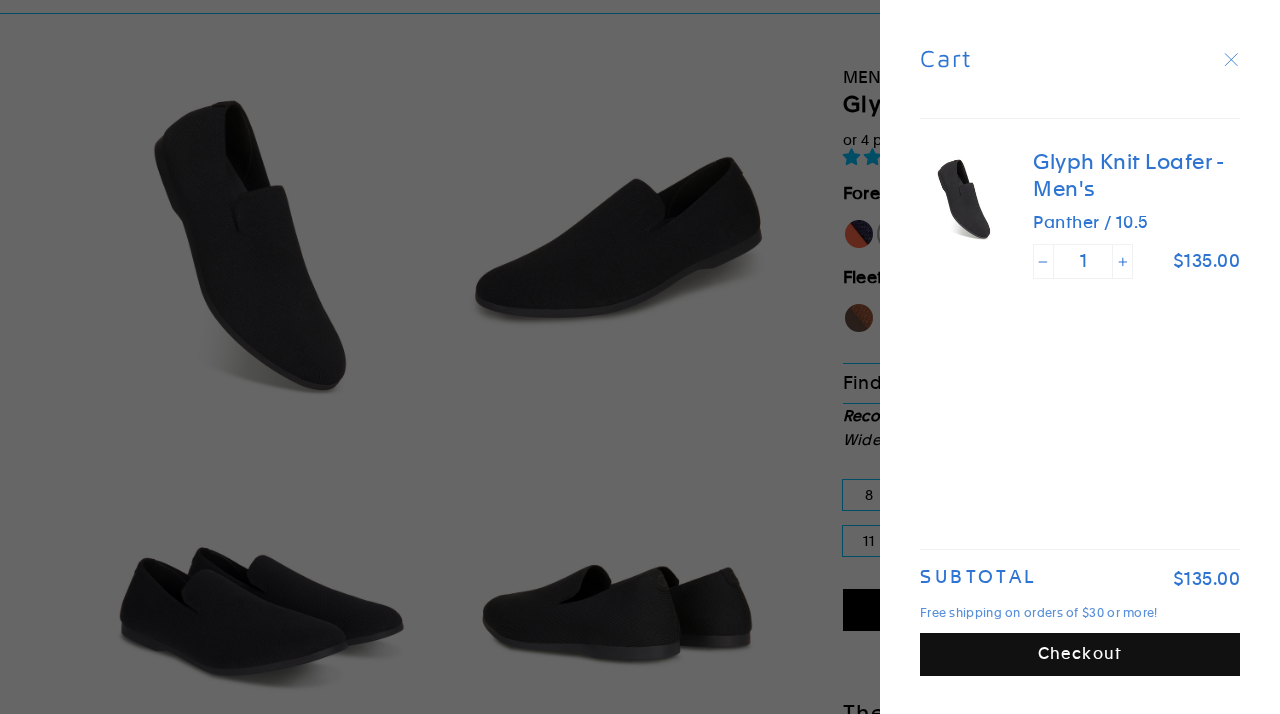 click on "1 2 3 4 5 6 7
Previous Next" at bounding box center (640, 4309) 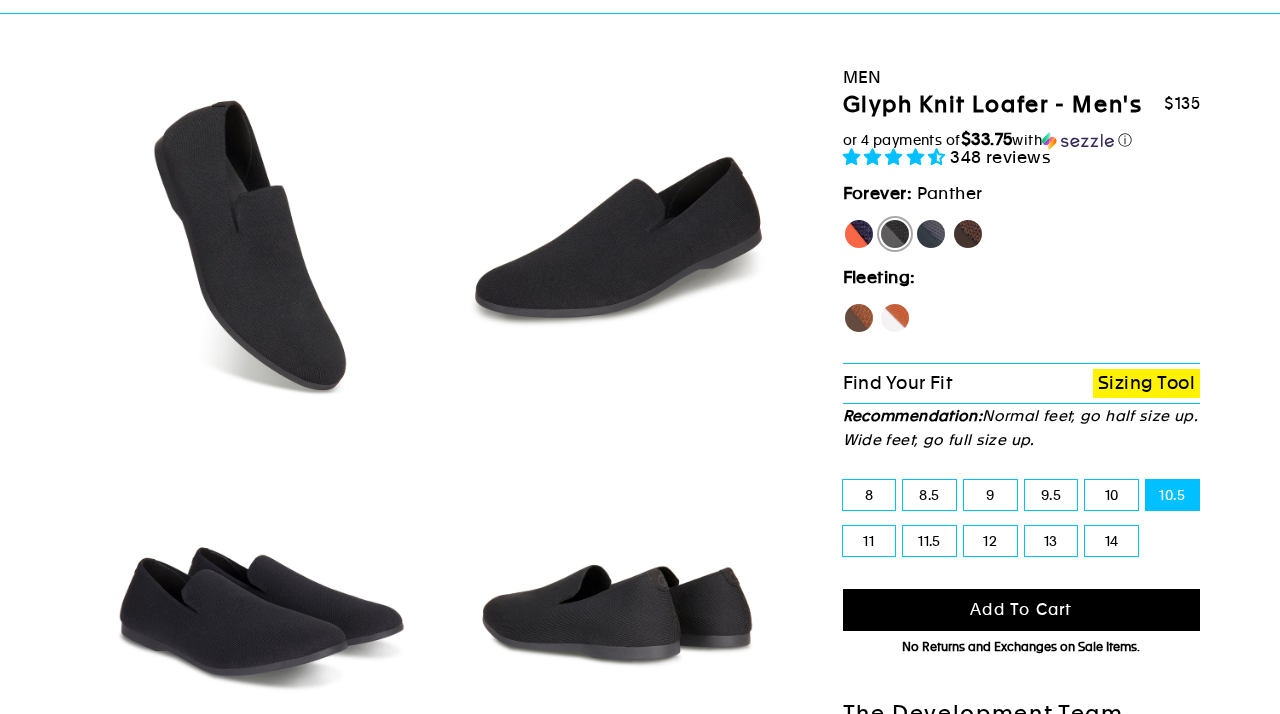 click on "Rhino" at bounding box center [931, 234] 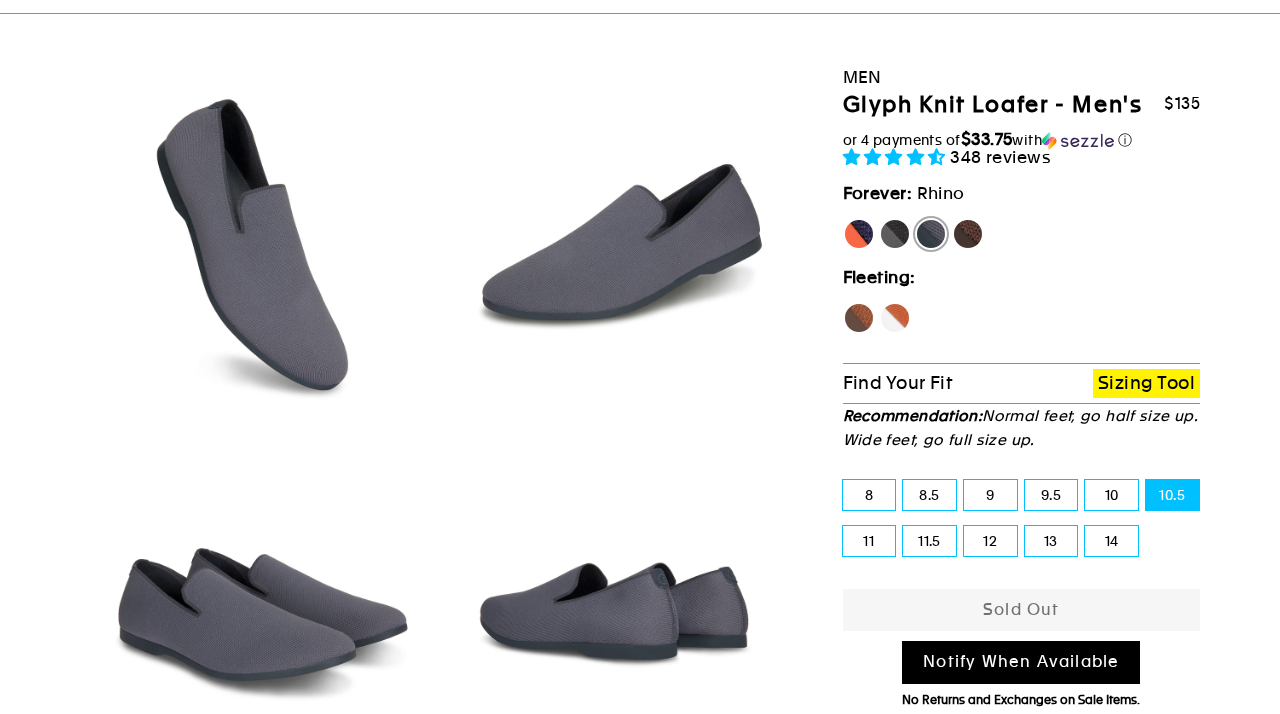 click on "Rhino" at bounding box center (931, 234) 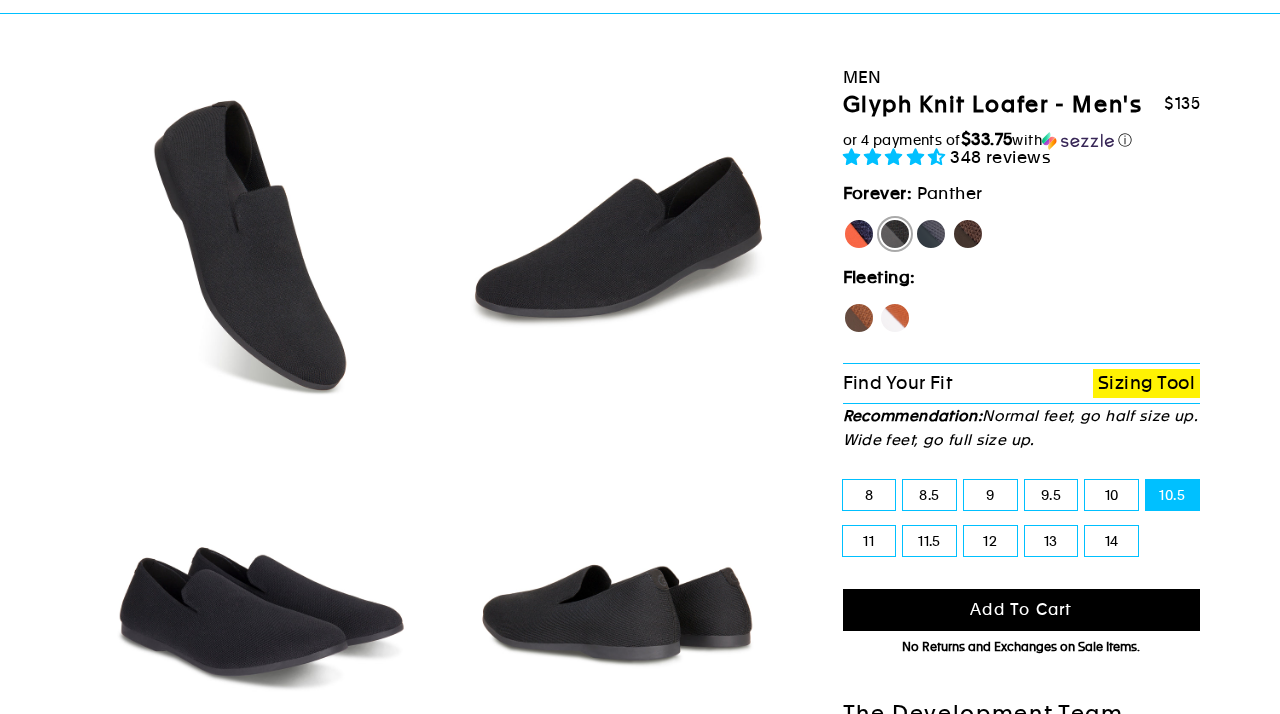 click on "Panther" at bounding box center [895, 234] 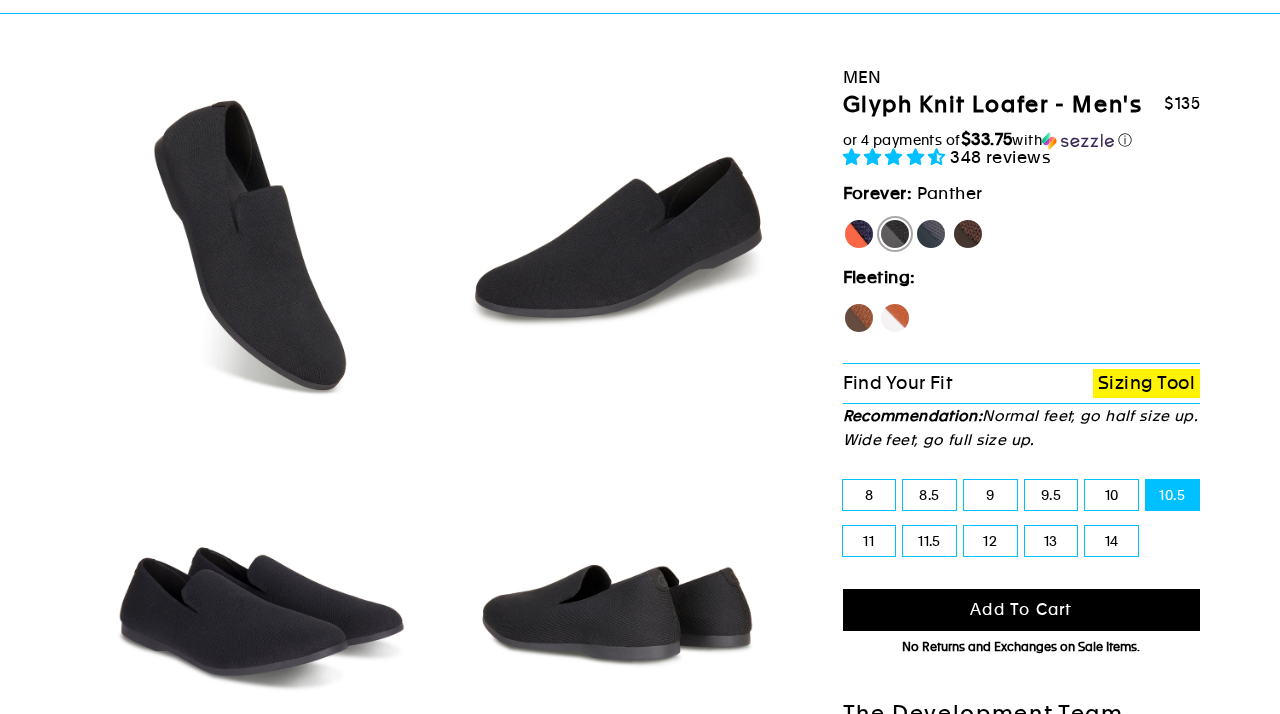click on "Add to cart" at bounding box center [1021, 609] 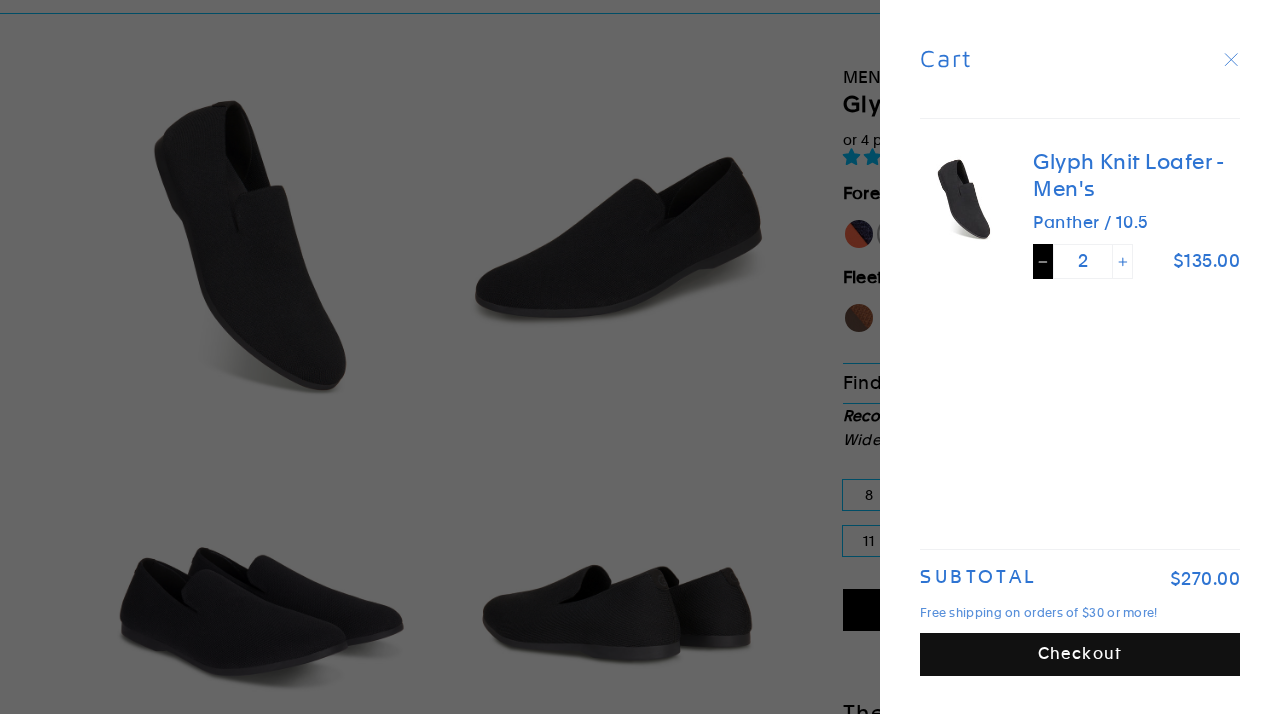 click 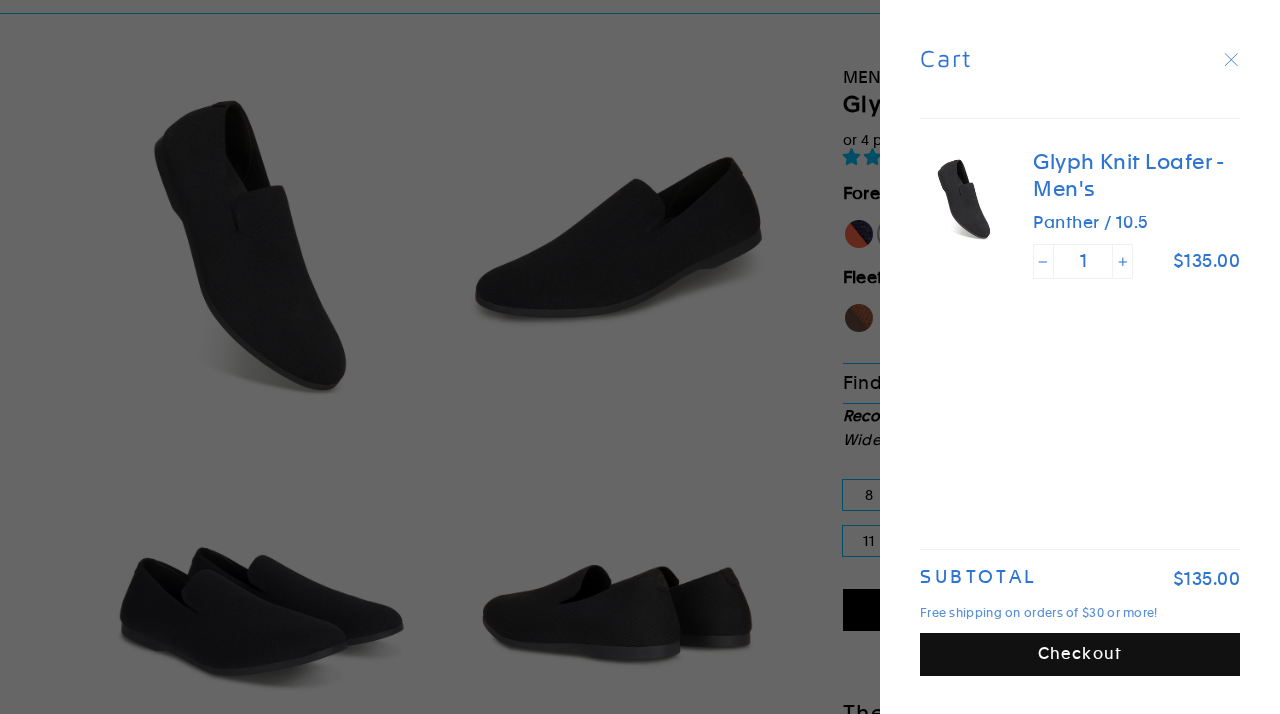 click on "1 2 3 4 5 6 7
Previous Next" at bounding box center (640, 4309) 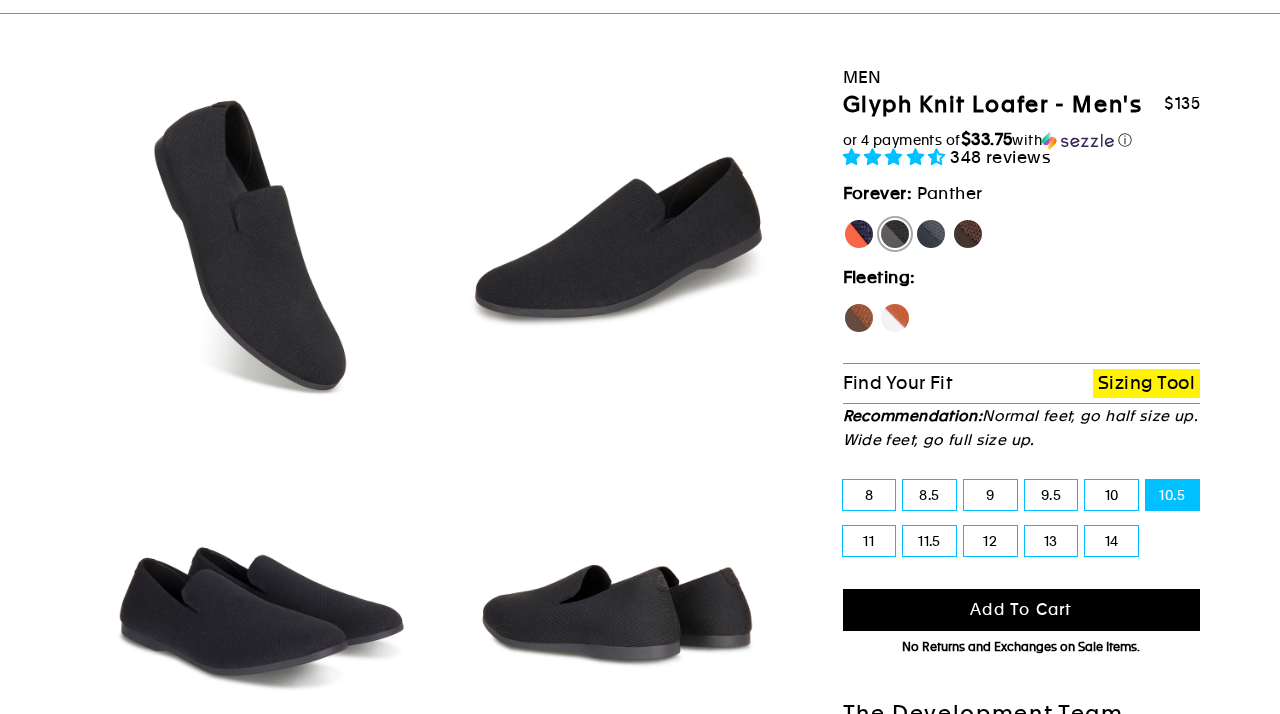 click on "Panther" at bounding box center [895, 234] 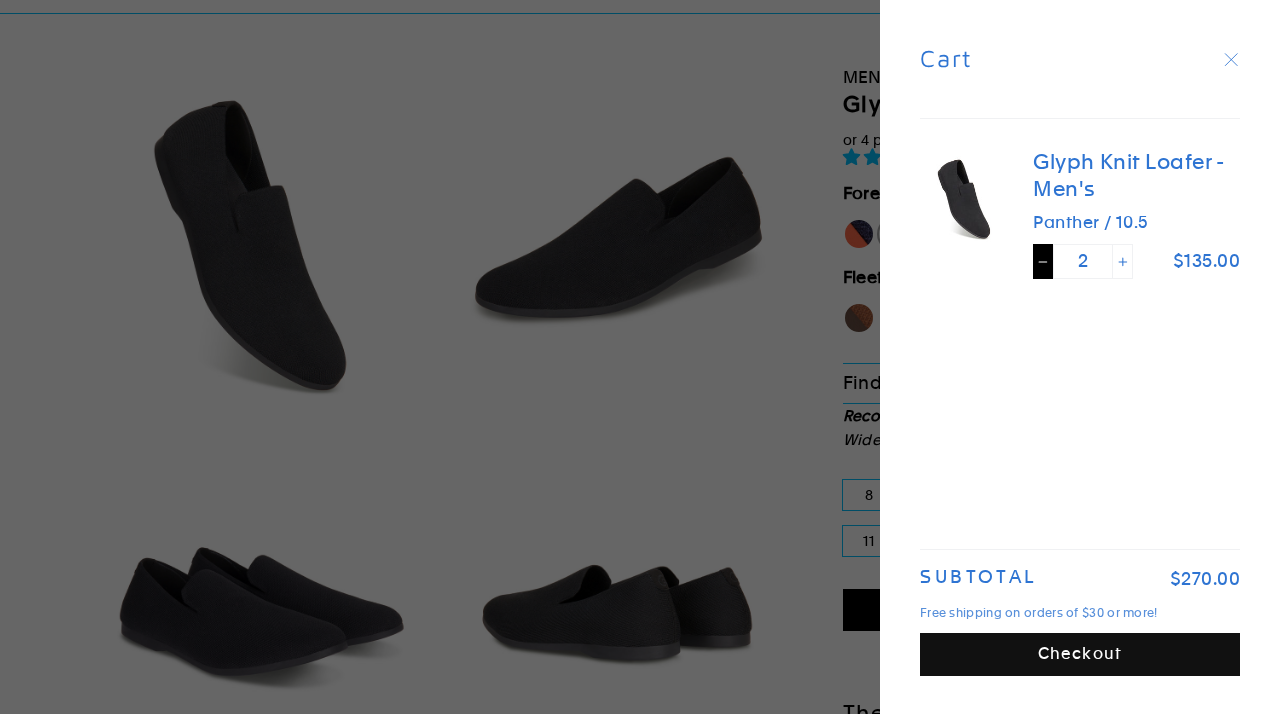 click on "−" at bounding box center [1043, 261] 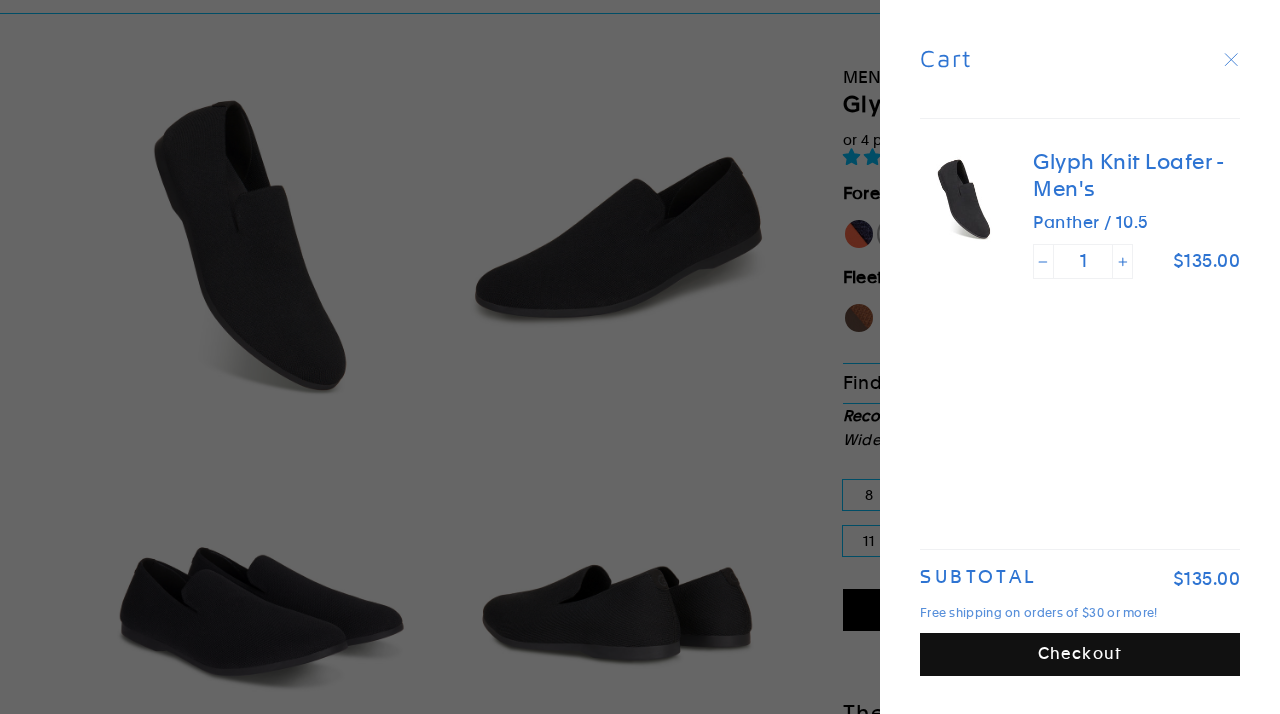 click on "Checkout" at bounding box center [1080, 654] 